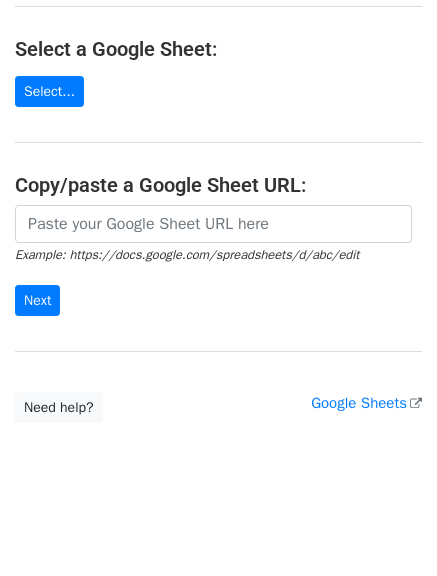 scroll, scrollTop: 225, scrollLeft: 0, axis: vertical 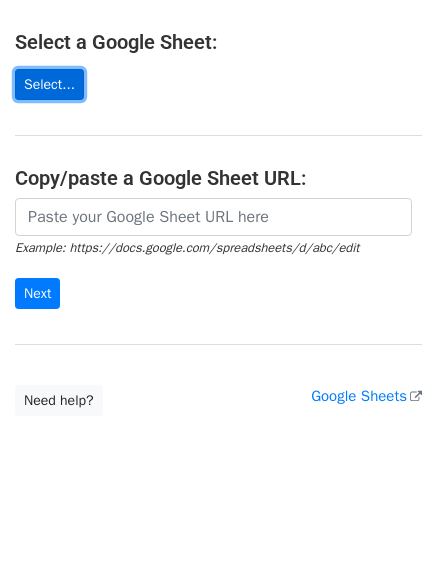 click on "Select..." at bounding box center [49, 84] 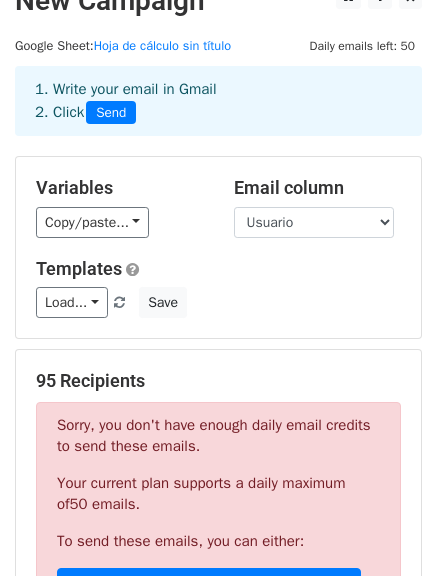 scroll, scrollTop: 0, scrollLeft: 0, axis: both 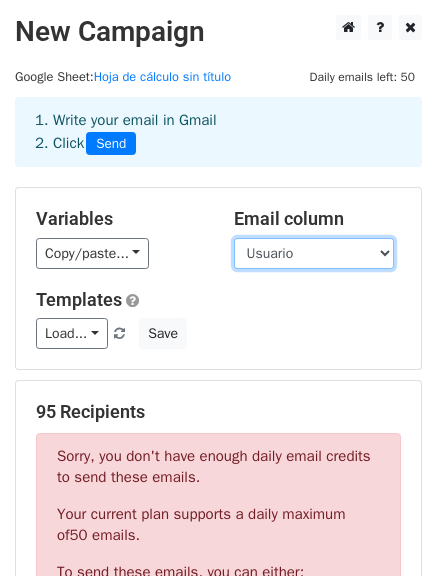 click on "#
Nombre
Usuario
Pin
Merge status" at bounding box center (314, 253) 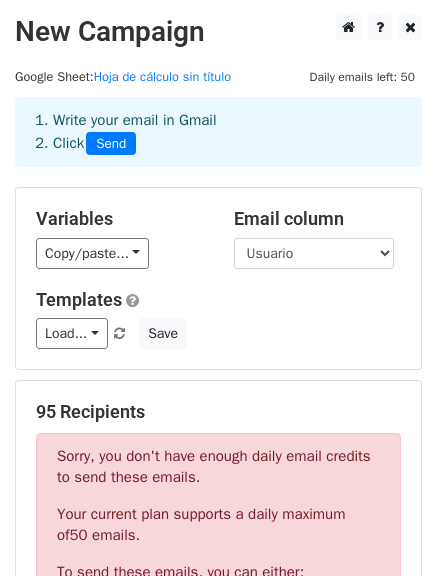 click on "Variables
Copy/paste...
{{#}}
{{Nombre}}
{{Usuario}}
{{Pin}}
{{Merge status}}
Email column
#
Nombre
Usuario
Pin
Merge status
Templates
Load...
No templates saved
Save" at bounding box center (218, 278) 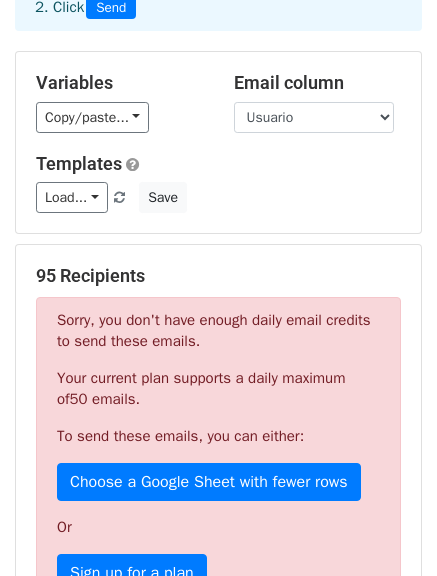 scroll, scrollTop: 163, scrollLeft: 0, axis: vertical 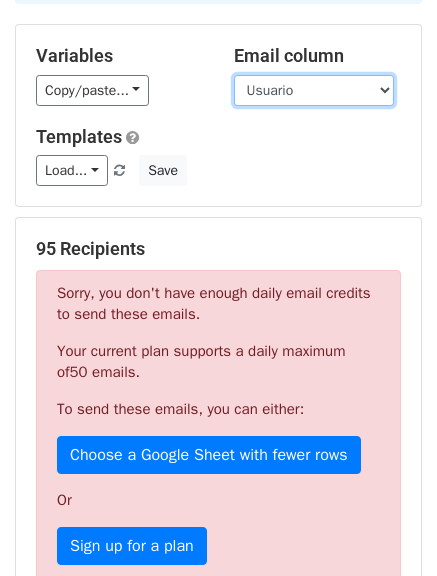 click on "#
Nombre
Usuario
Pin
Merge status" at bounding box center [314, 90] 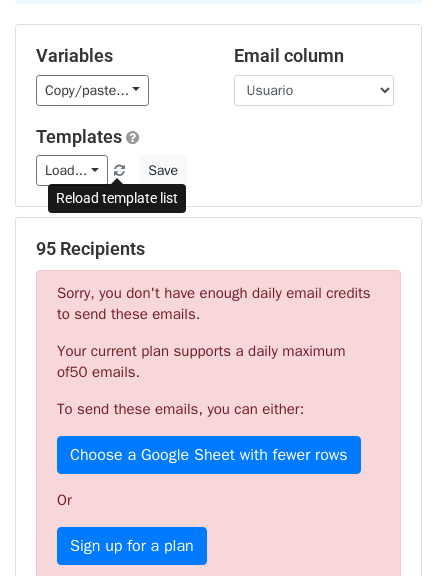 click at bounding box center [119, 171] 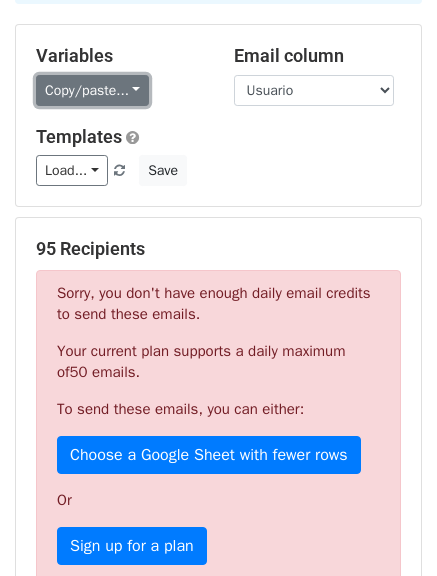 click on "Copy/paste..." at bounding box center [92, 90] 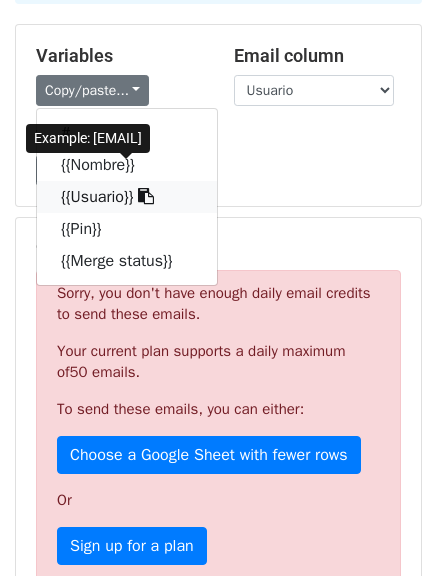 click on "{{Usuario}}" at bounding box center [127, 197] 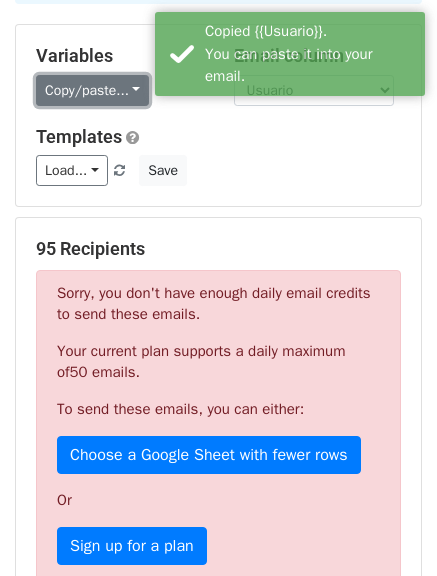 click on "Copy/paste..." at bounding box center [92, 90] 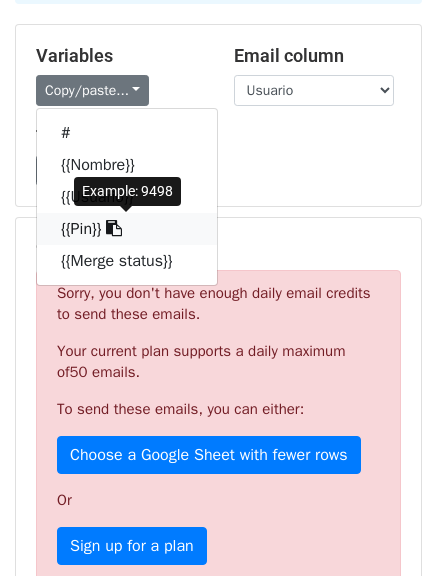 click on "{{Pin}}" at bounding box center (127, 229) 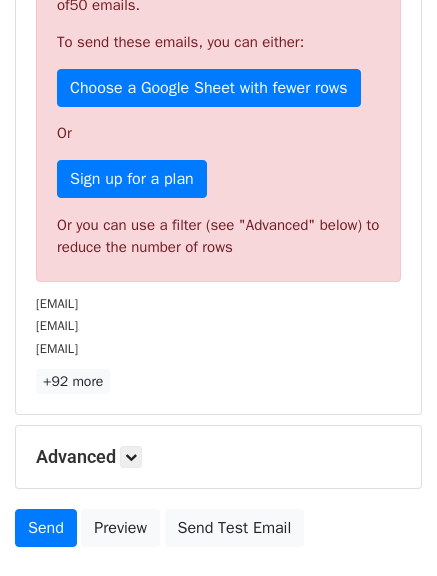 scroll, scrollTop: 671, scrollLeft: 0, axis: vertical 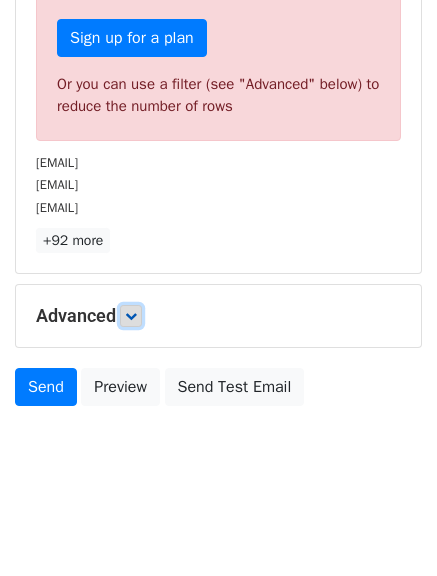 click at bounding box center [131, 316] 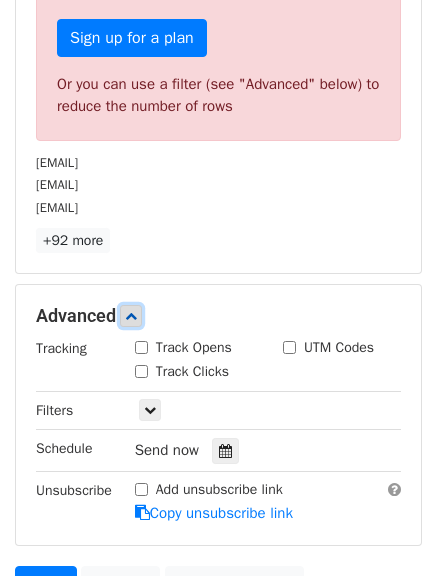 click at bounding box center (131, 316) 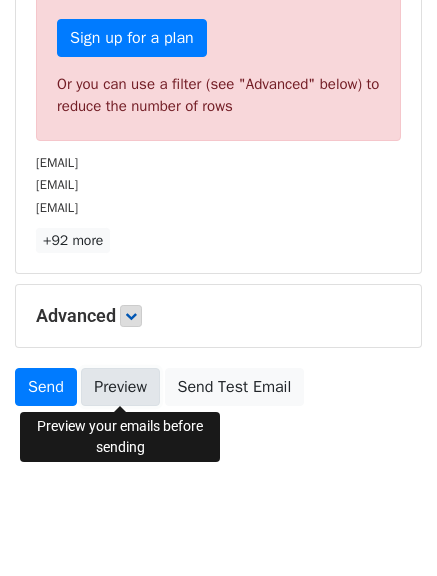 click on "Preview" at bounding box center [120, 387] 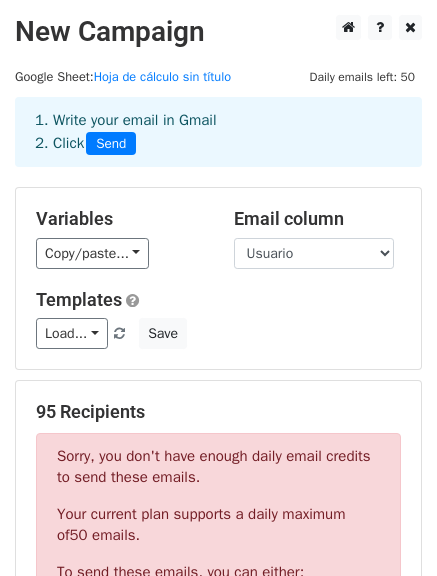 scroll, scrollTop: 671, scrollLeft: 0, axis: vertical 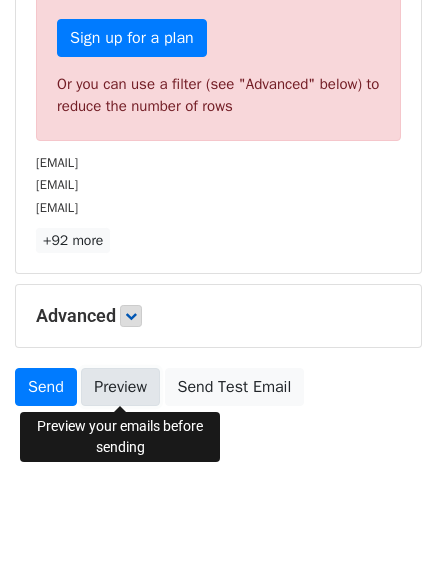 click on "Preview" at bounding box center [120, 387] 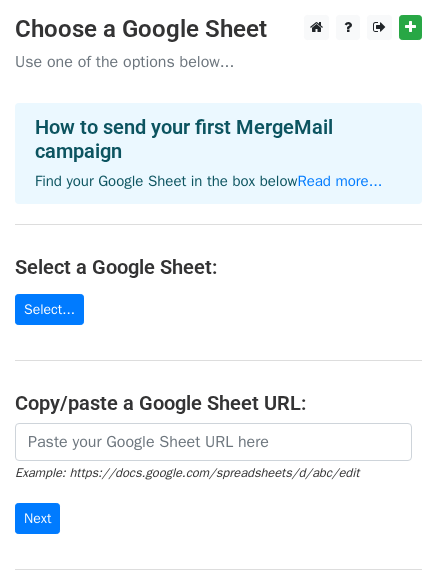 scroll, scrollTop: 0, scrollLeft: 0, axis: both 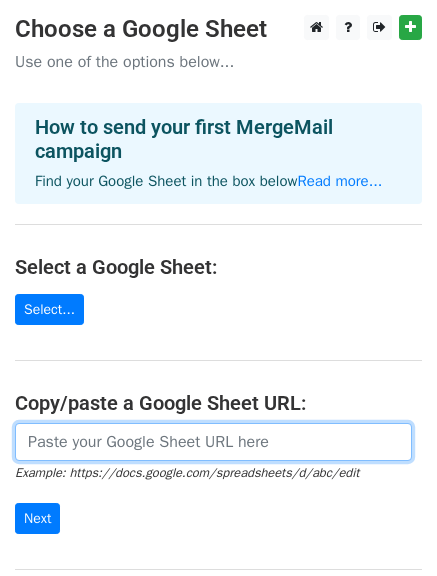 click at bounding box center [213, 442] 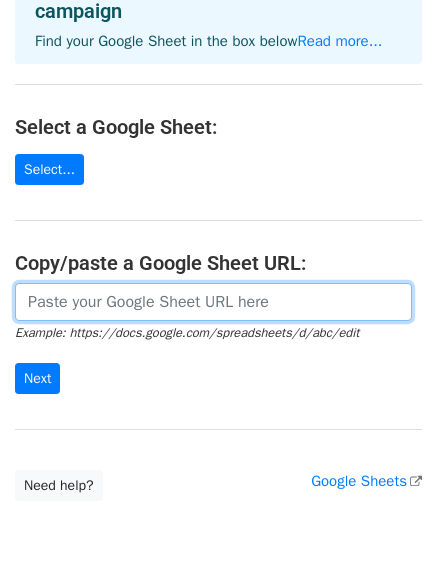 scroll, scrollTop: 225, scrollLeft: 0, axis: vertical 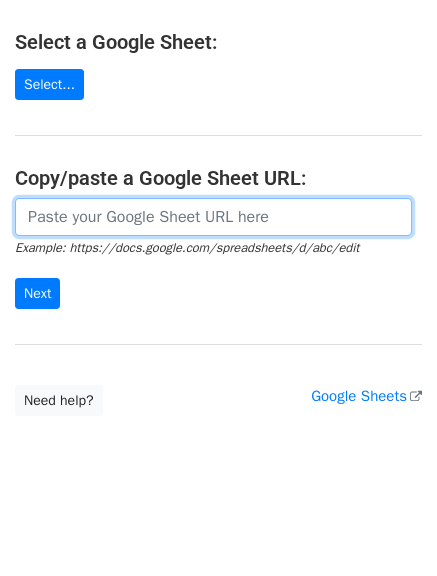 click at bounding box center [213, 217] 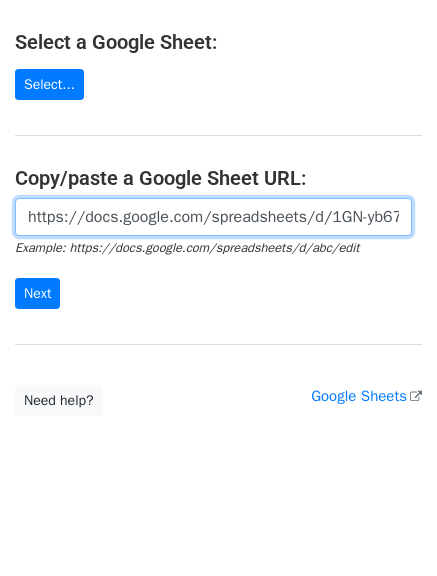 scroll, scrollTop: 0, scrollLeft: 435, axis: horizontal 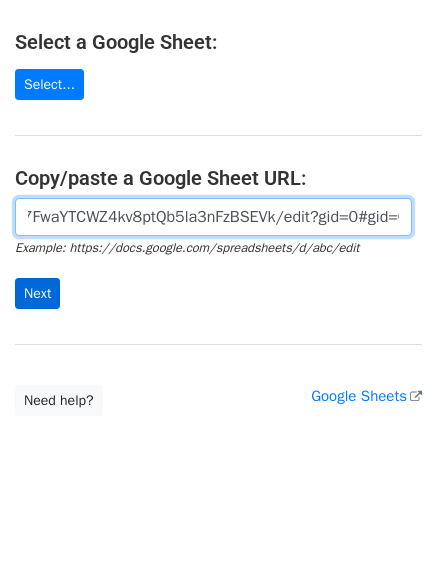type on "https://docs.google.com/spreadsheets/d/1GN-yb67yIg277_7FwaYTCWZ4kv8ptQb5la3nFzBSEVk/edit?gid=0#gid=0" 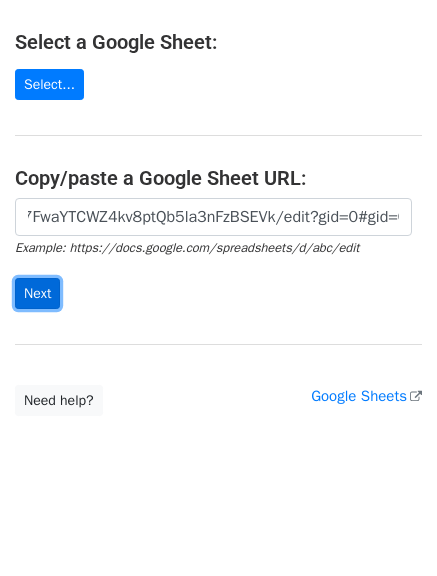 scroll, scrollTop: 0, scrollLeft: 0, axis: both 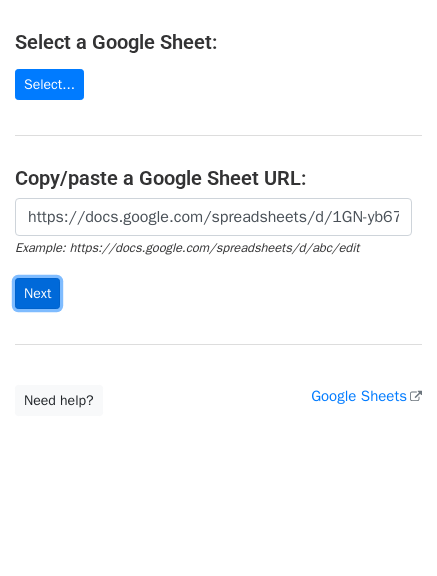 click on "Next" at bounding box center [37, 293] 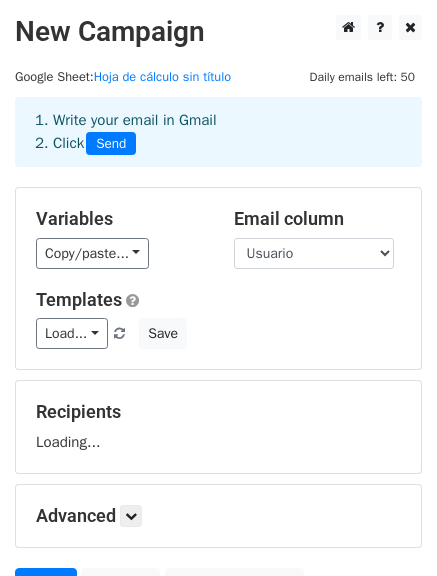 scroll, scrollTop: 0, scrollLeft: 0, axis: both 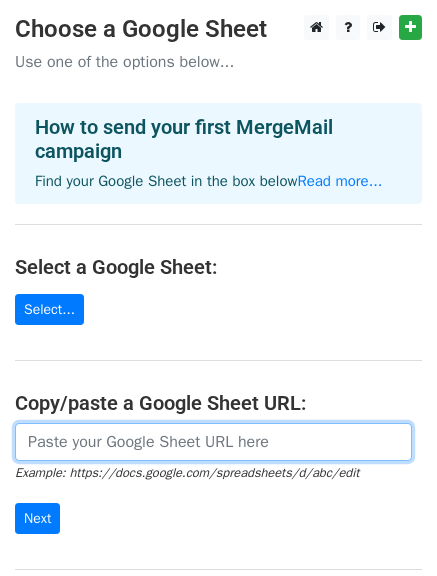 click at bounding box center [213, 442] 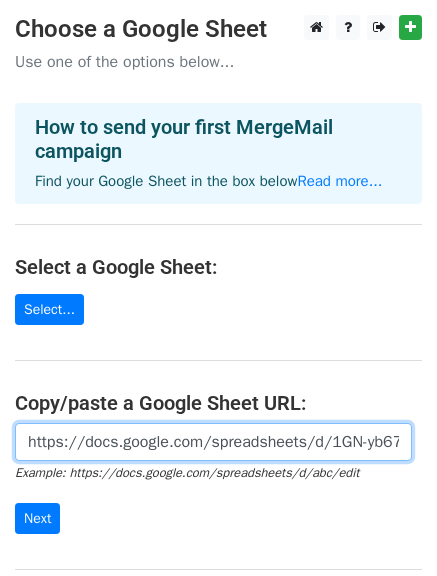 scroll, scrollTop: 0, scrollLeft: 435, axis: horizontal 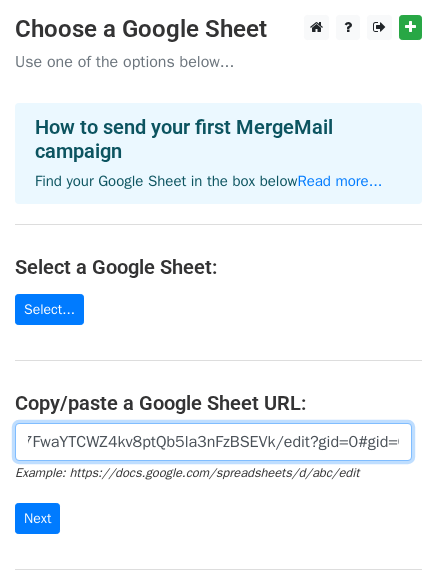 type on "https://docs.google.com/spreadsheets/d/1GN-yb67yIg277_7FwaYTCWZ4kv8ptQb5la3nFzBSEVk/edit?gid=0#gid=0" 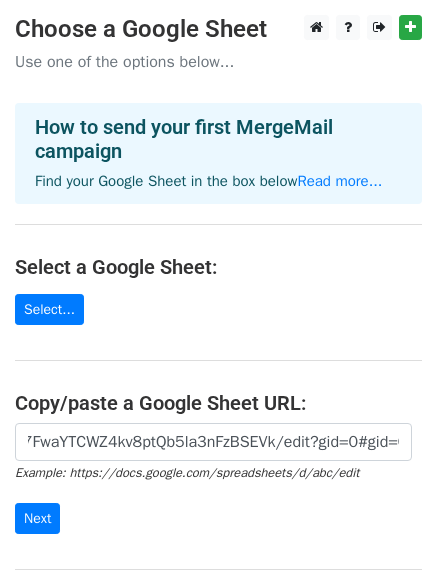 scroll, scrollTop: 0, scrollLeft: 0, axis: both 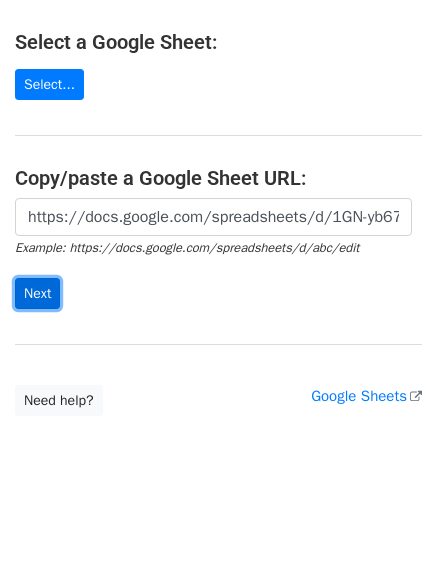 click on "Next" at bounding box center (37, 293) 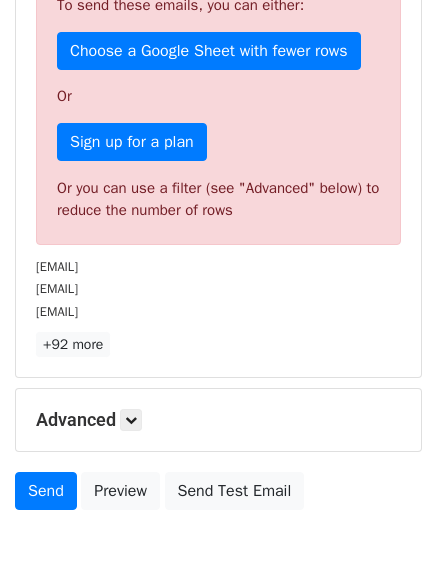 scroll, scrollTop: 562, scrollLeft: 0, axis: vertical 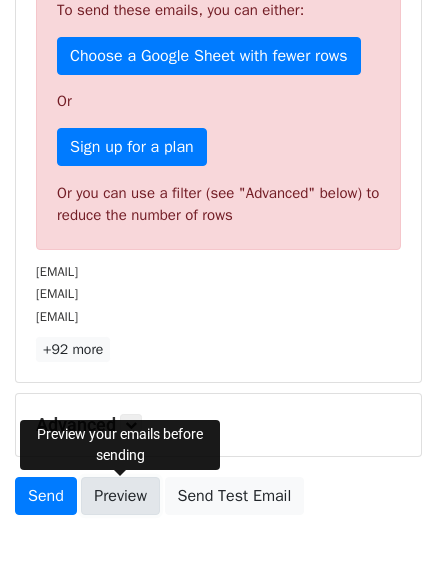 click on "Preview" at bounding box center [120, 496] 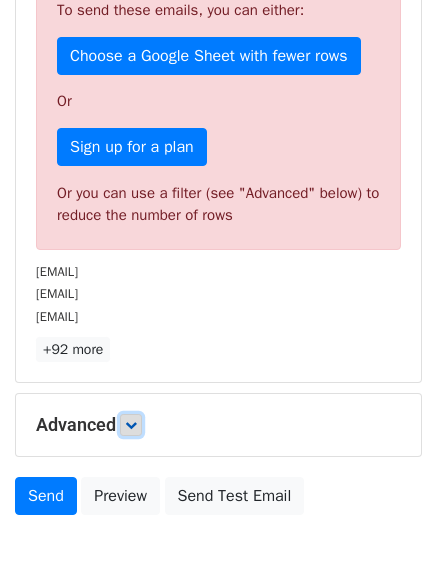 click at bounding box center (131, 425) 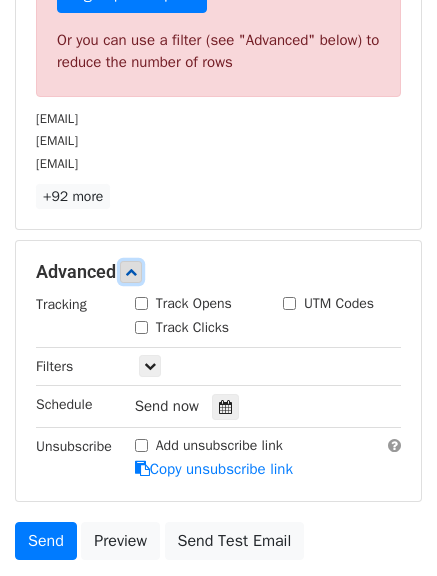 scroll, scrollTop: 764, scrollLeft: 0, axis: vertical 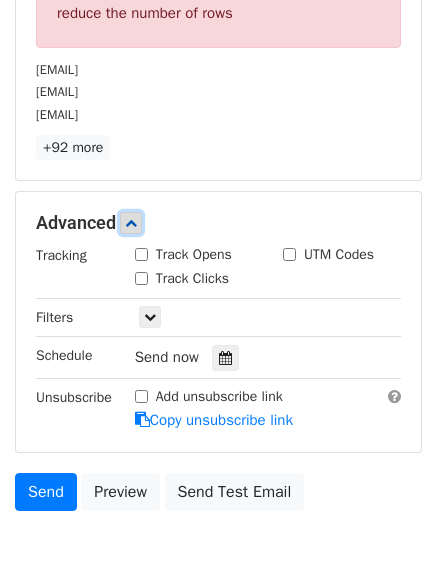 click at bounding box center [131, 223] 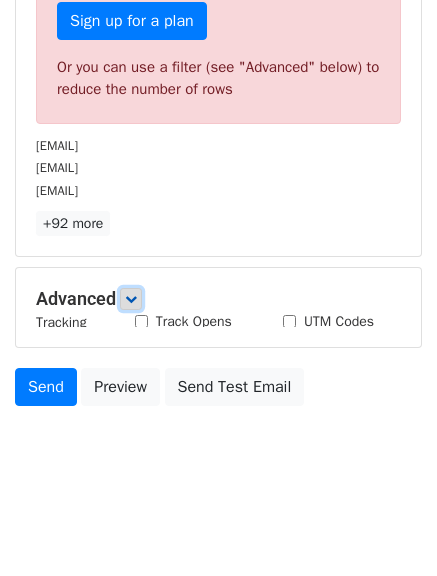 scroll, scrollTop: 671, scrollLeft: 0, axis: vertical 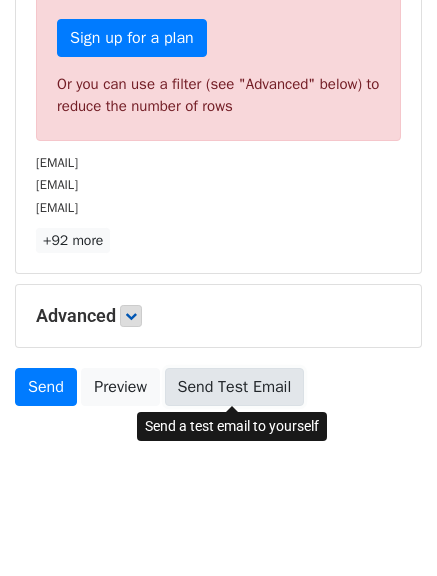 click on "Send Test Email" at bounding box center (235, 387) 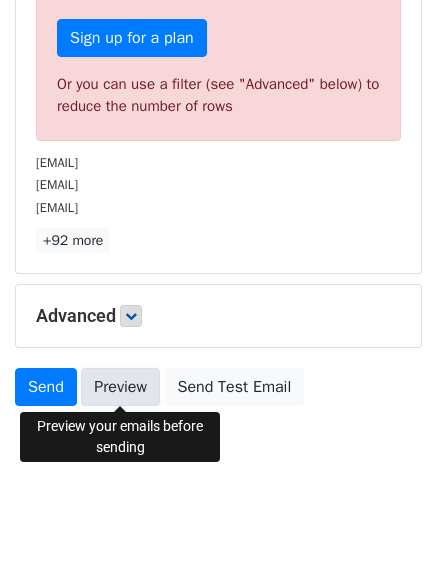 click on "Preview" at bounding box center [120, 387] 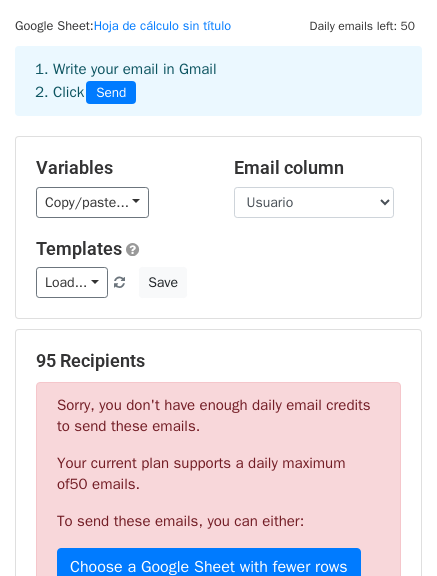 scroll, scrollTop: 0, scrollLeft: 0, axis: both 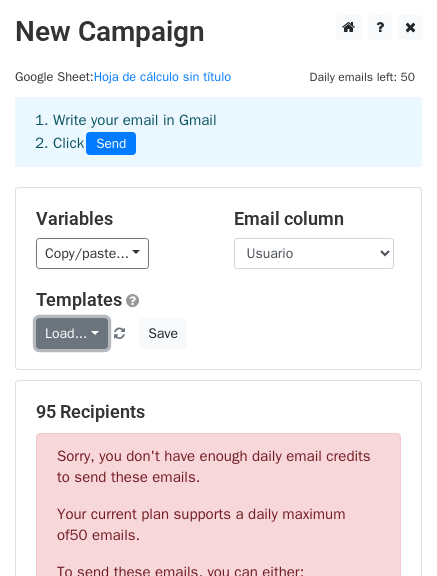 click on "Load..." at bounding box center (72, 333) 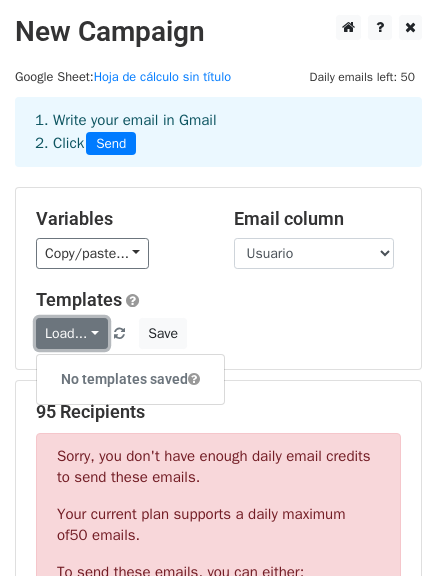 click on "Load..." at bounding box center [72, 333] 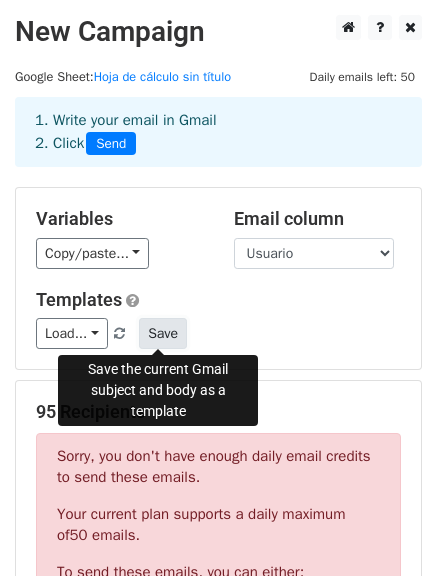 click on "Save" at bounding box center (163, 333) 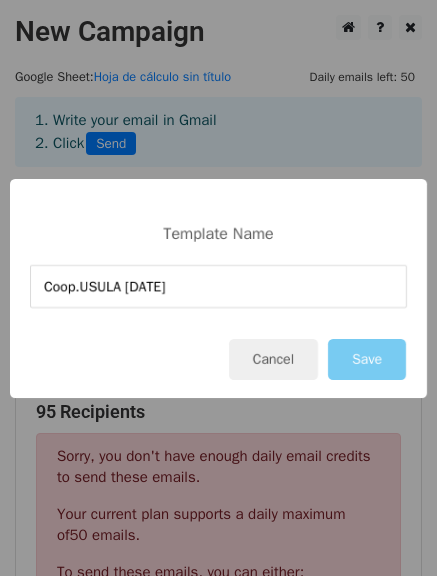 type on "Coop.USULA 09082025" 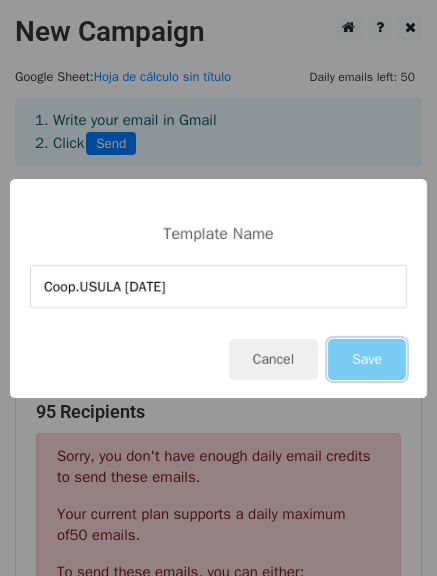 click on "Save" at bounding box center [367, 359] 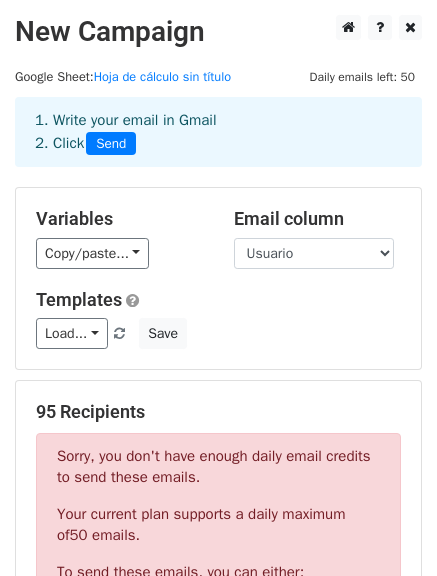 click on "Load...
Coop.USULA 09082025
Save" at bounding box center [218, 333] 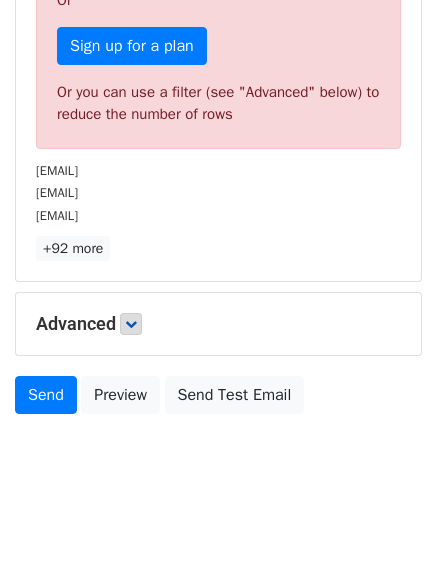 scroll, scrollTop: 671, scrollLeft: 0, axis: vertical 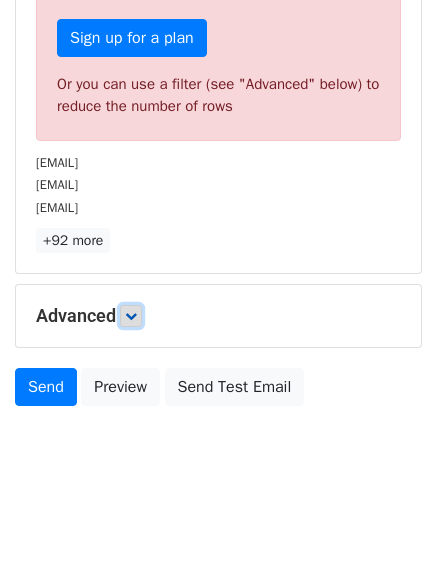 click at bounding box center [131, 316] 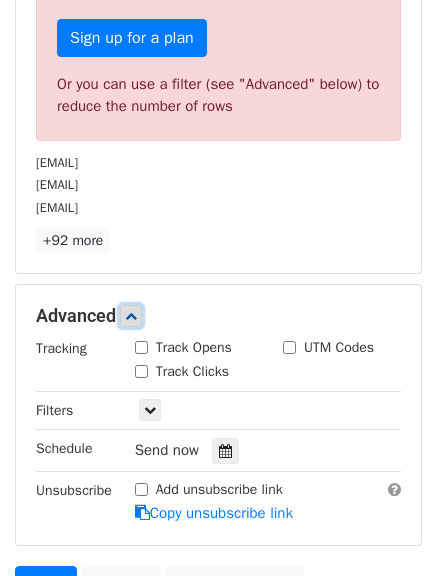 click at bounding box center [131, 316] 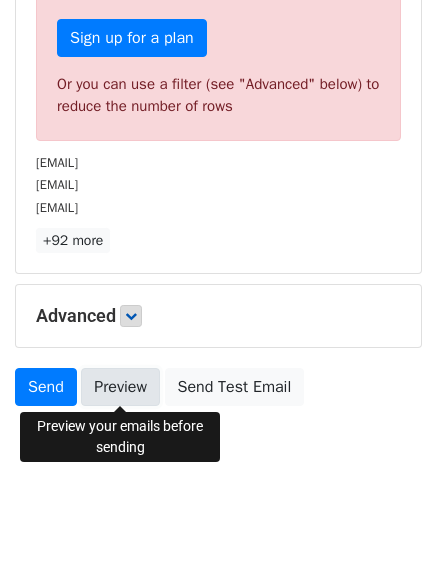 click on "Preview" at bounding box center (120, 387) 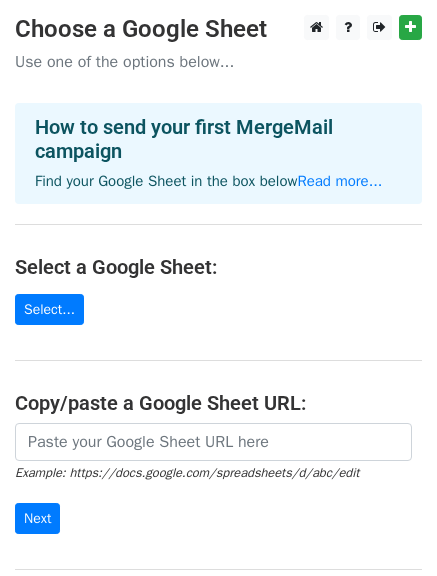 scroll, scrollTop: 0, scrollLeft: 0, axis: both 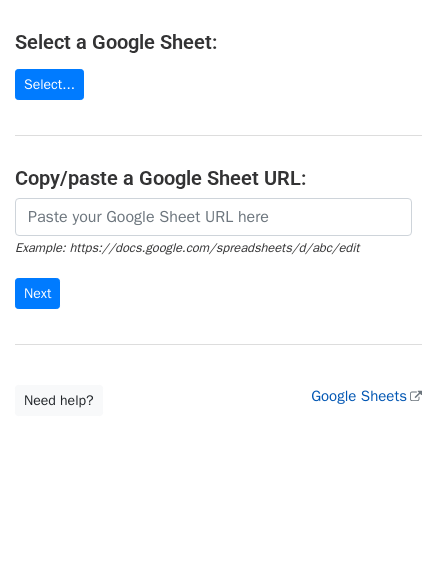 click on "Google Sheets" at bounding box center [366, 396] 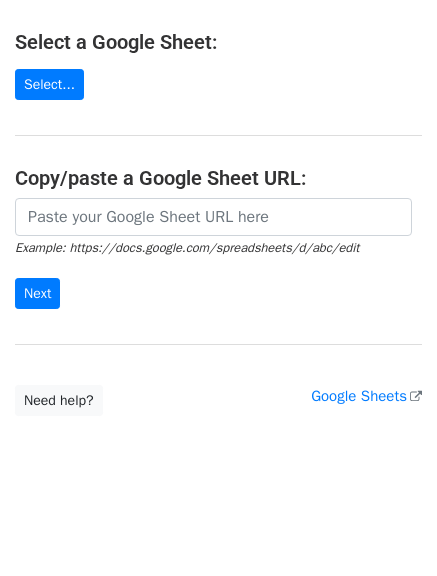 scroll, scrollTop: 0, scrollLeft: 0, axis: both 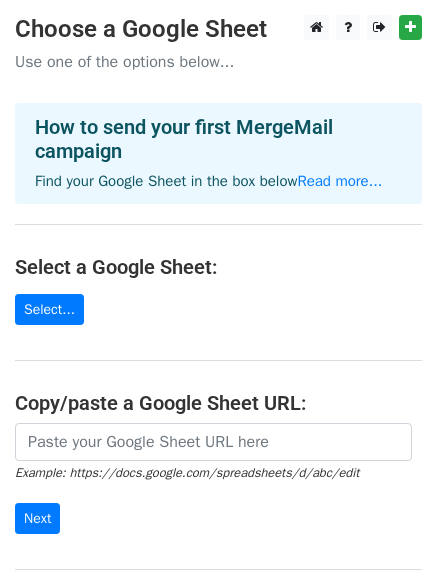 click on "Use one of the options below..." at bounding box center [218, 62] 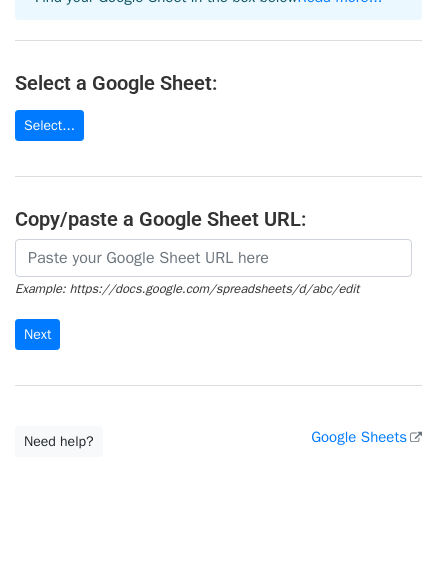 scroll, scrollTop: 225, scrollLeft: 0, axis: vertical 